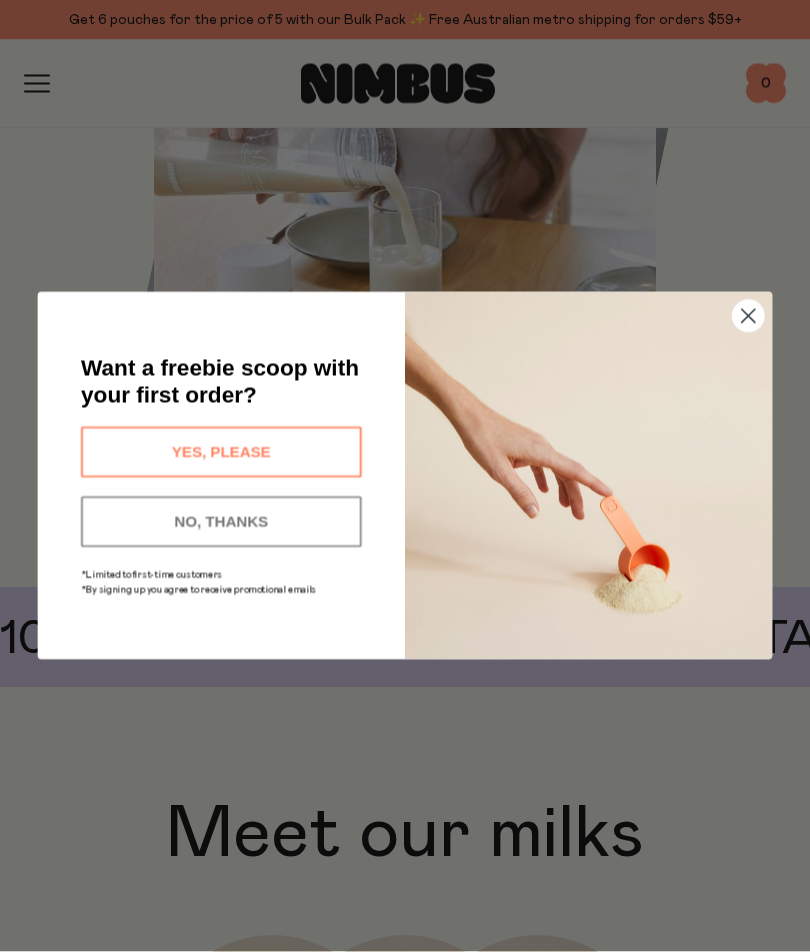scroll, scrollTop: 1423, scrollLeft: 0, axis: vertical 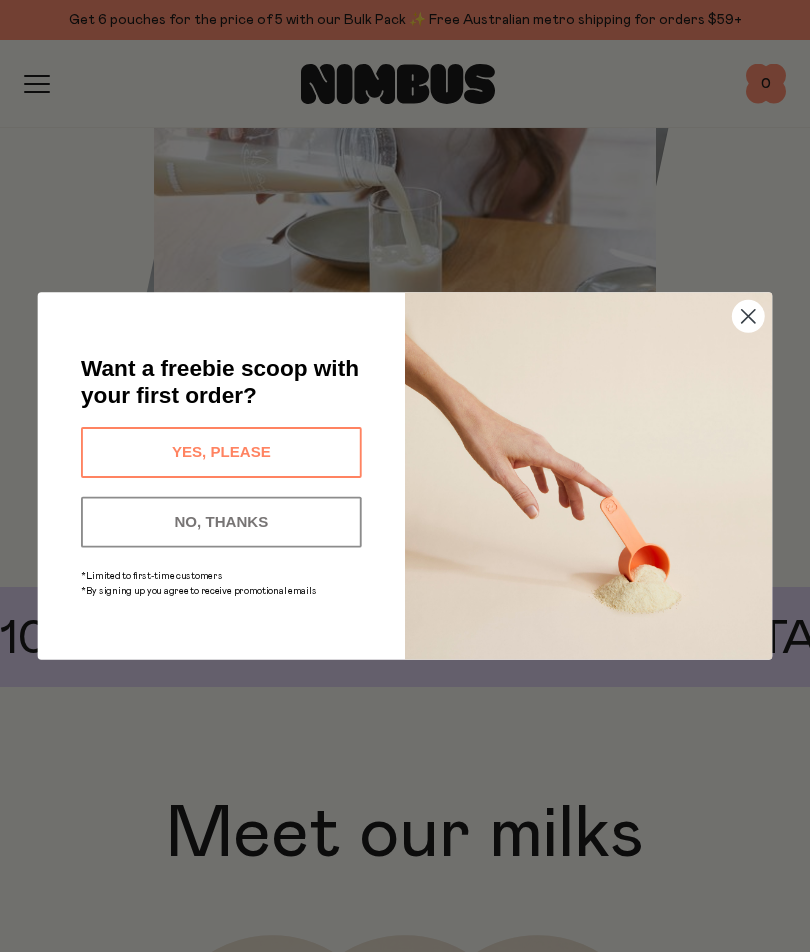 click 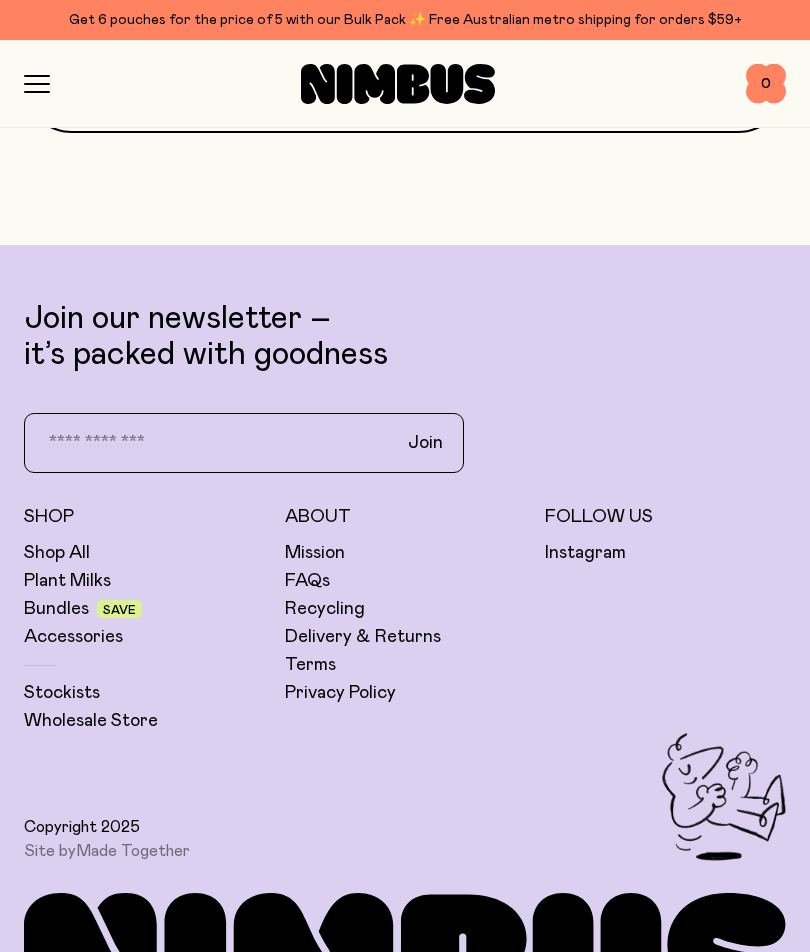 scroll, scrollTop: 6536, scrollLeft: 0, axis: vertical 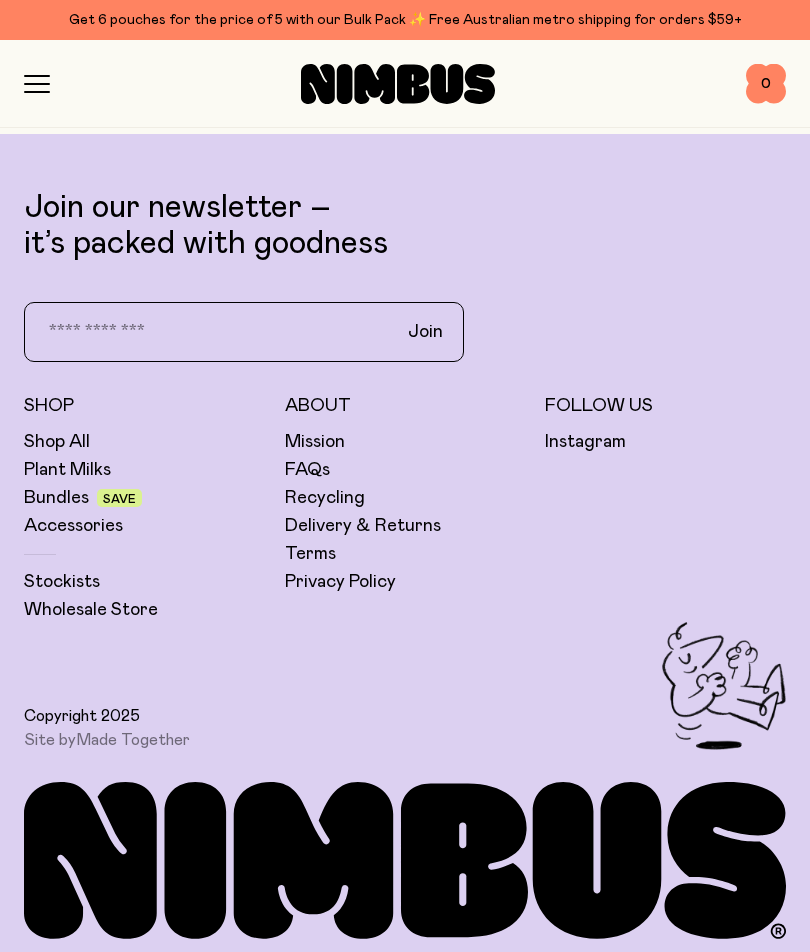 click 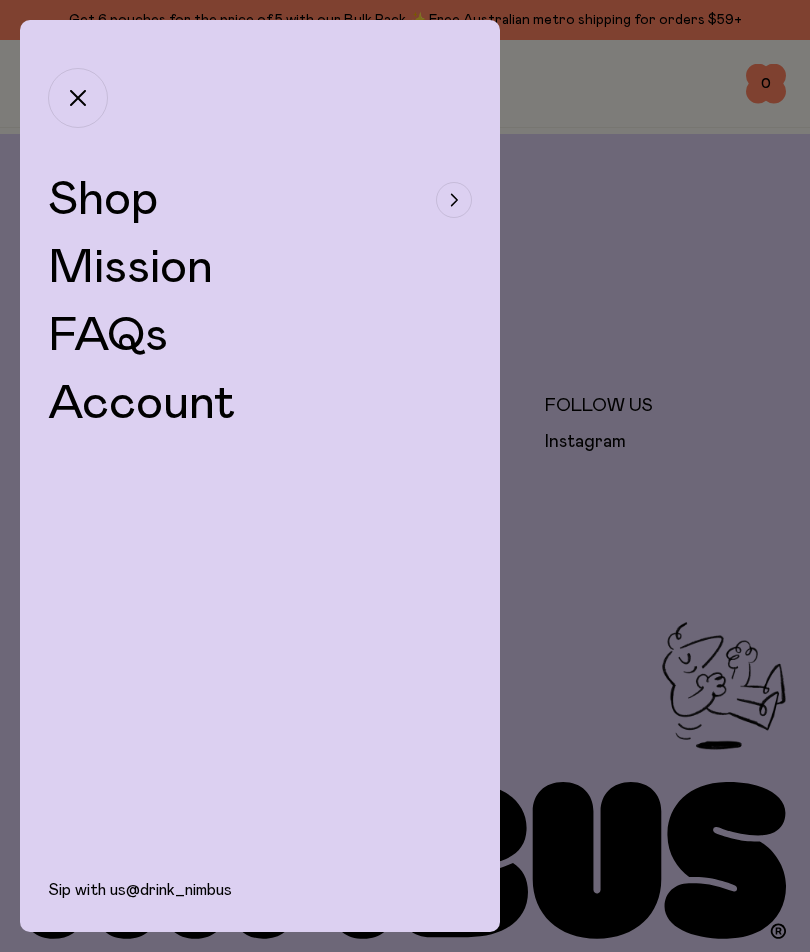 click on "FAQs" at bounding box center [108, 336] 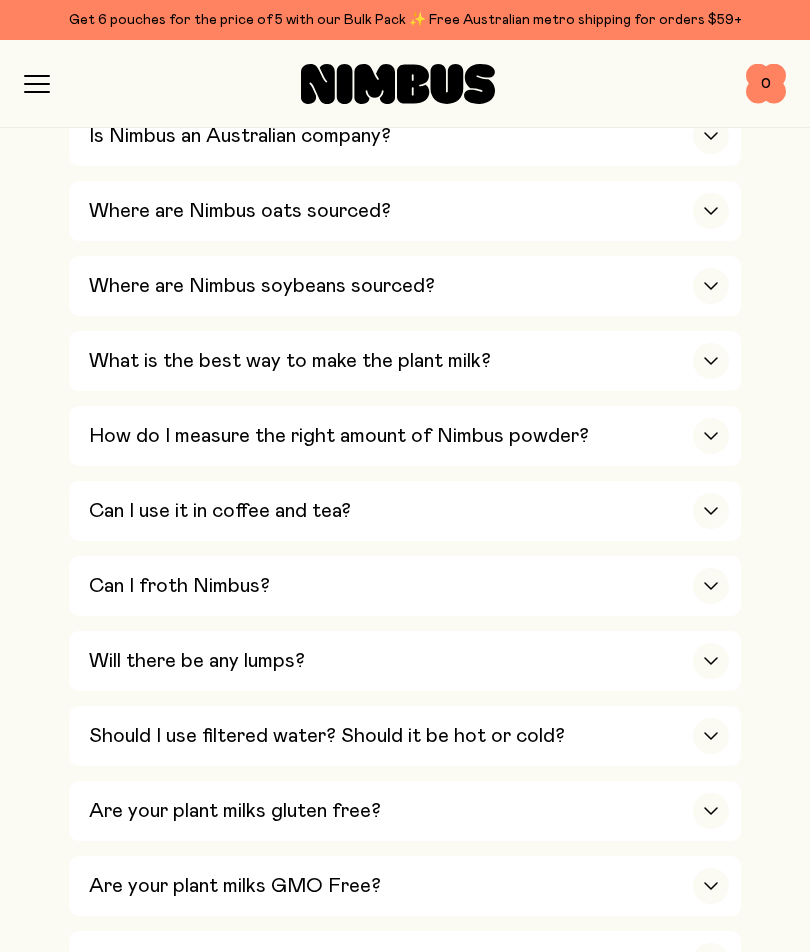 scroll, scrollTop: 810, scrollLeft: 0, axis: vertical 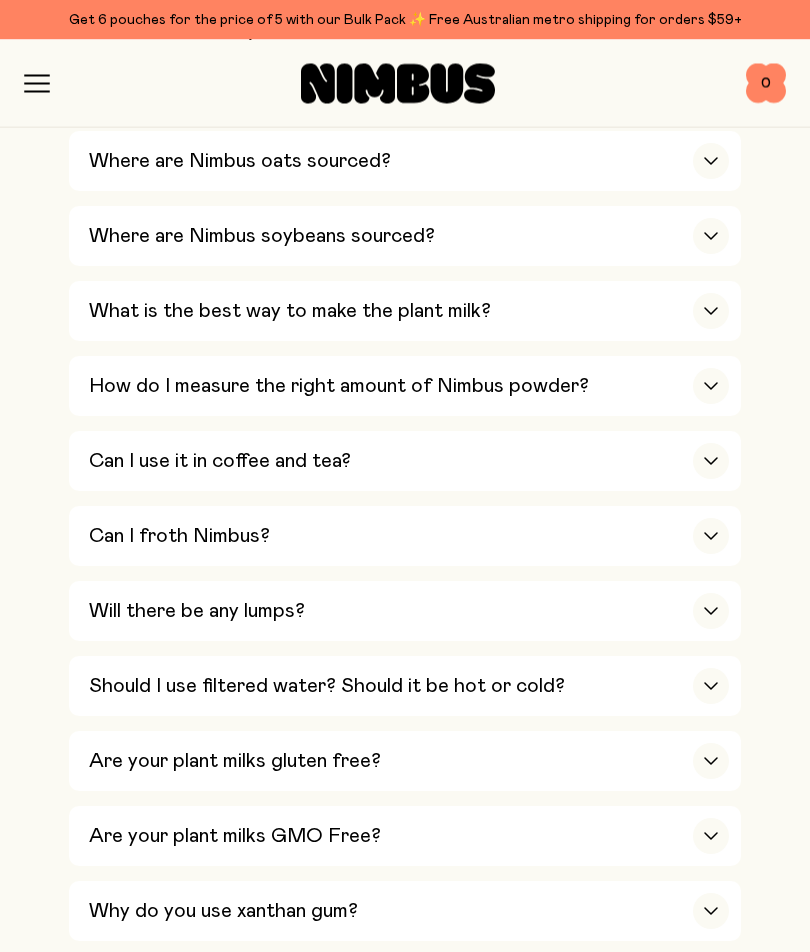 click on "What is the best way to make the plant milk?" at bounding box center [290, 312] 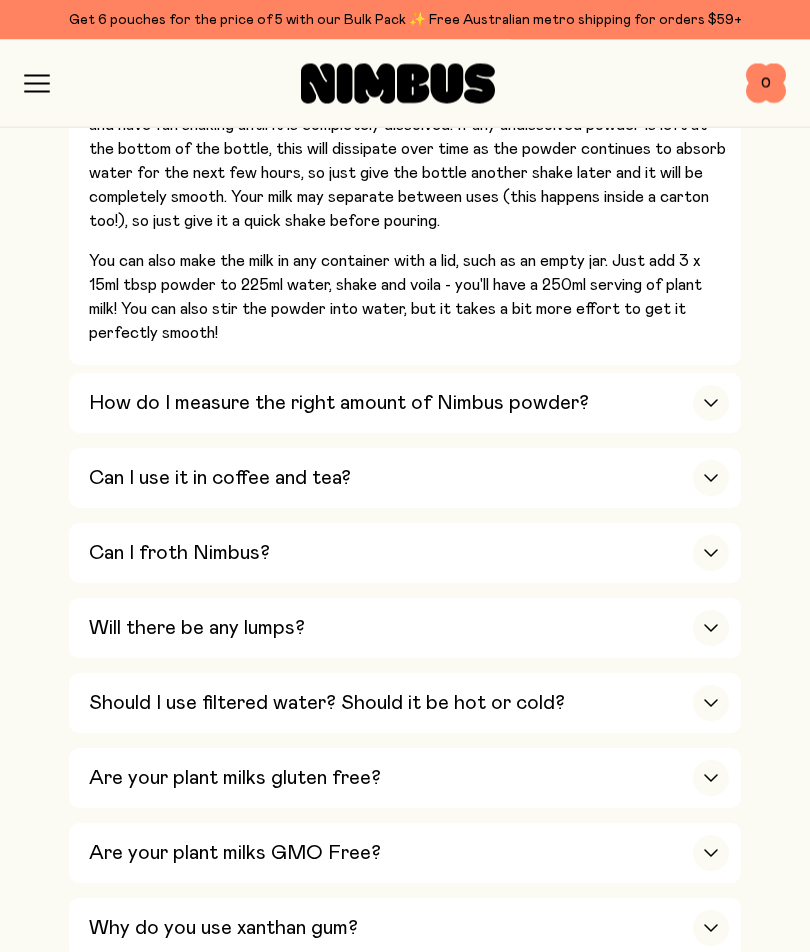 scroll, scrollTop: 1151, scrollLeft: 0, axis: vertical 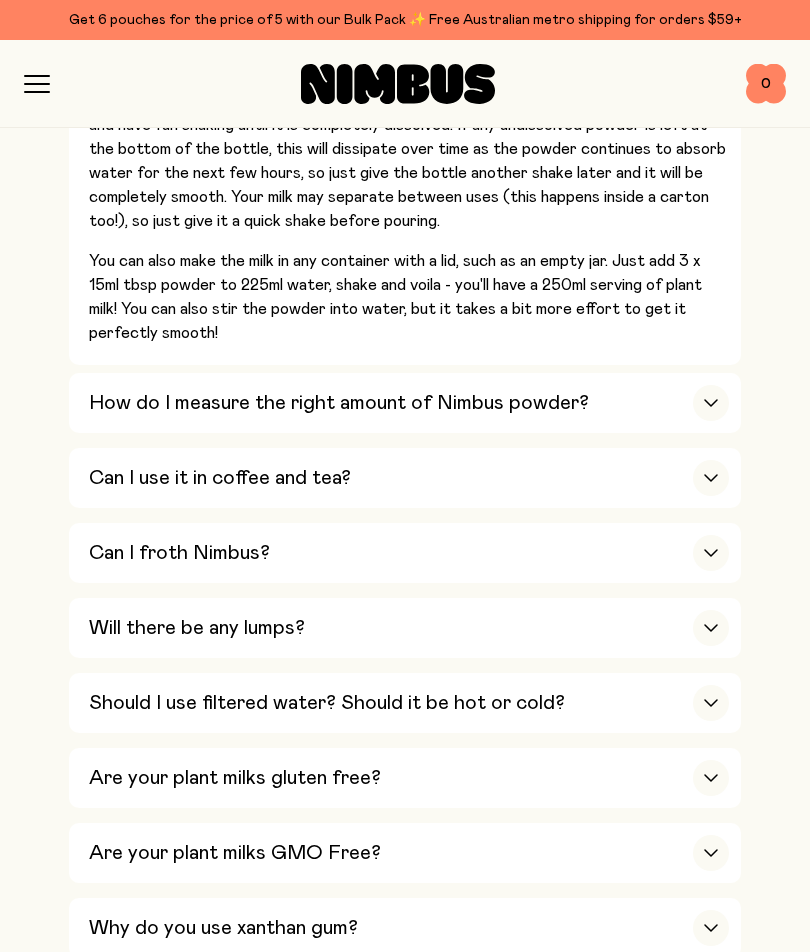 click on "Can I use it in coffee and tea?" at bounding box center [220, 478] 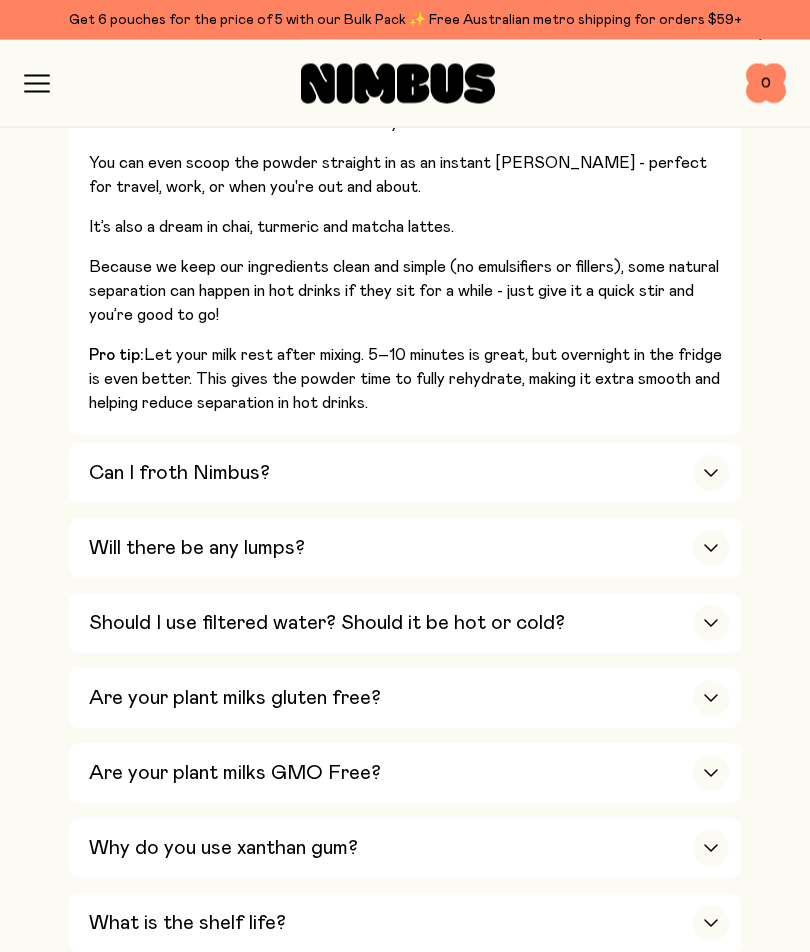 scroll, scrollTop: 1215, scrollLeft: 0, axis: vertical 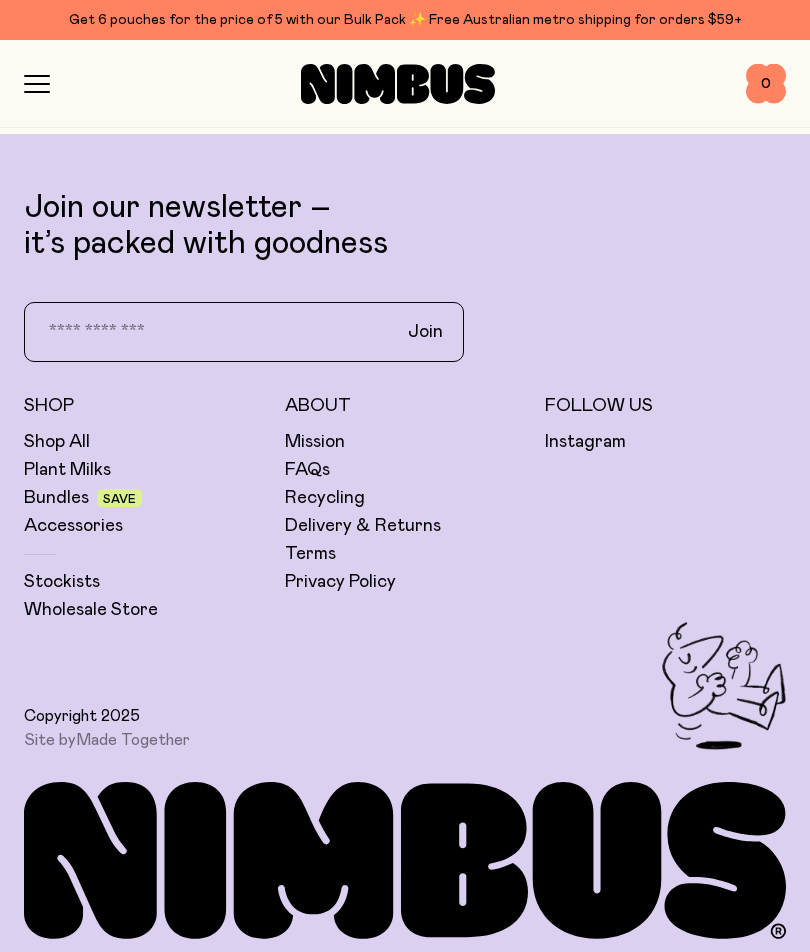 click 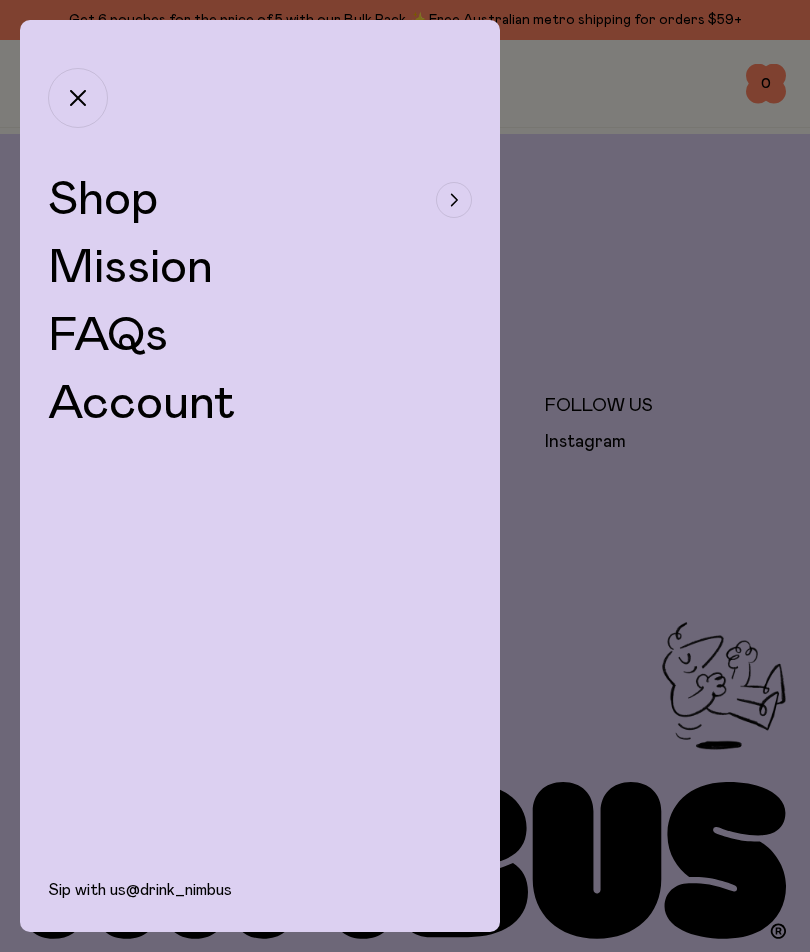 click on "FAQs" at bounding box center (108, 336) 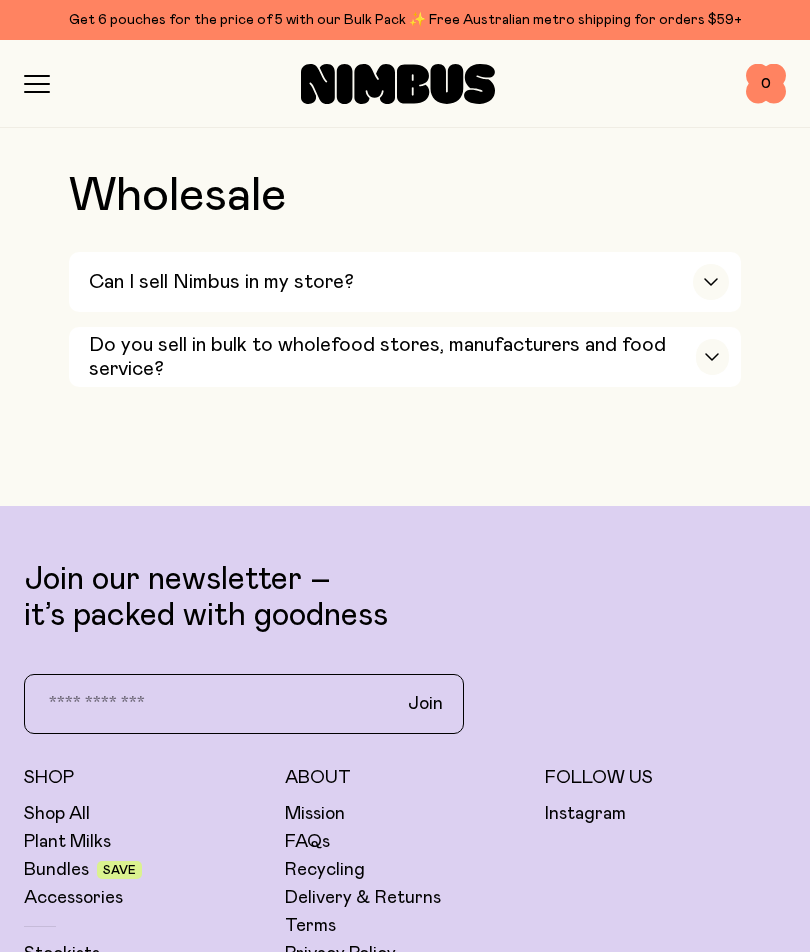 scroll, scrollTop: 3747, scrollLeft: 0, axis: vertical 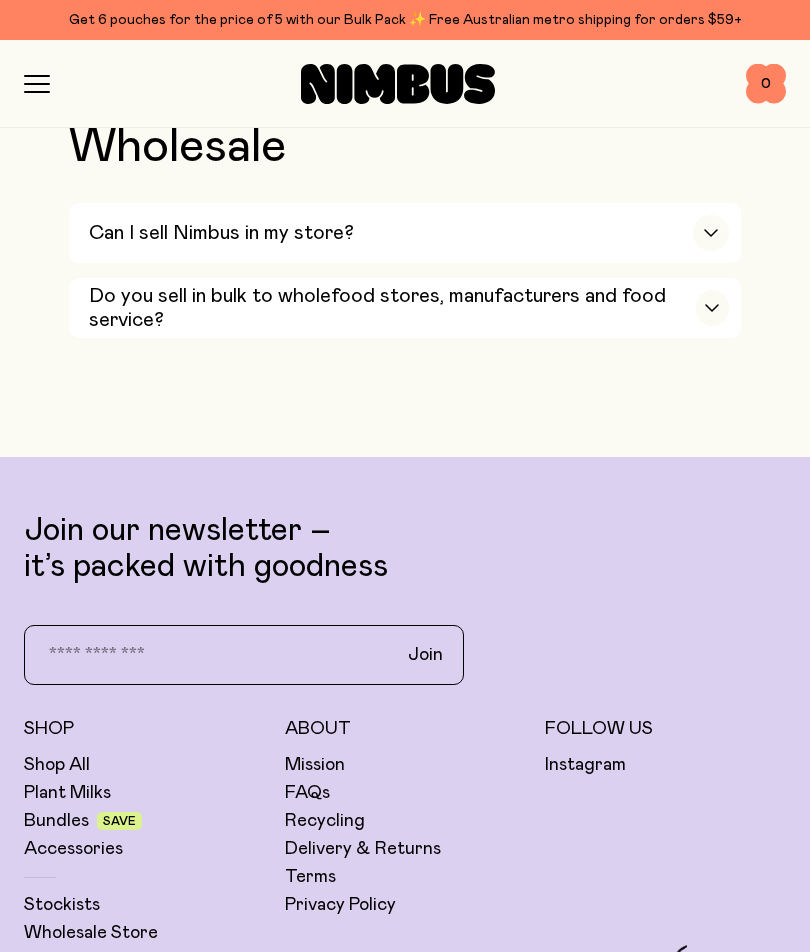 click 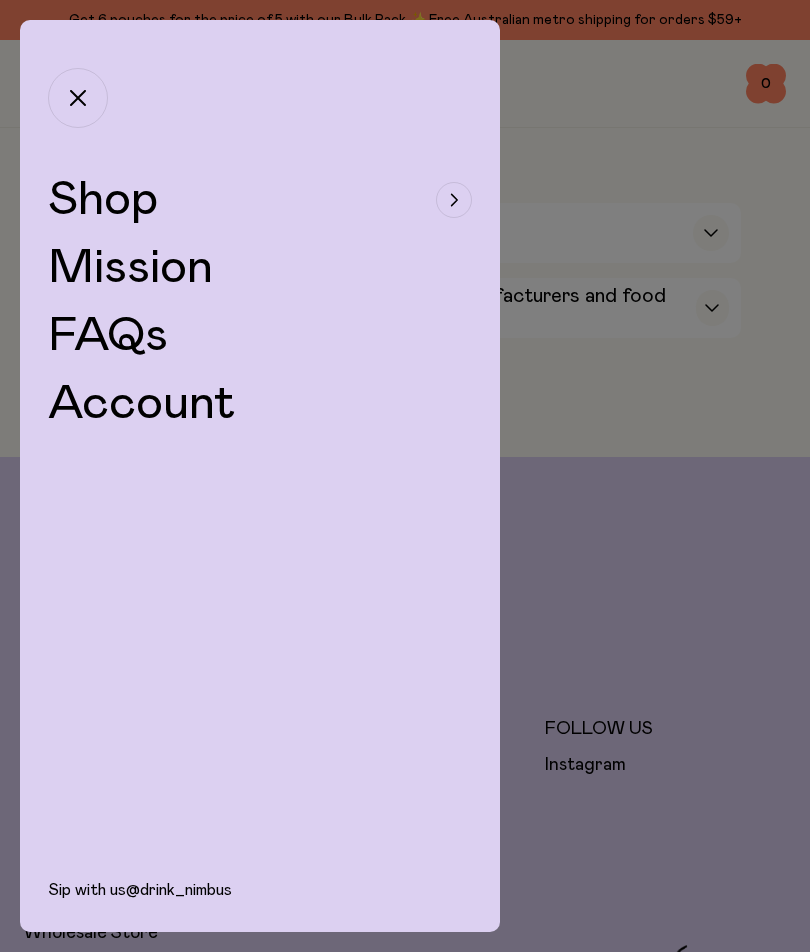 click on "Account" at bounding box center (142, 404) 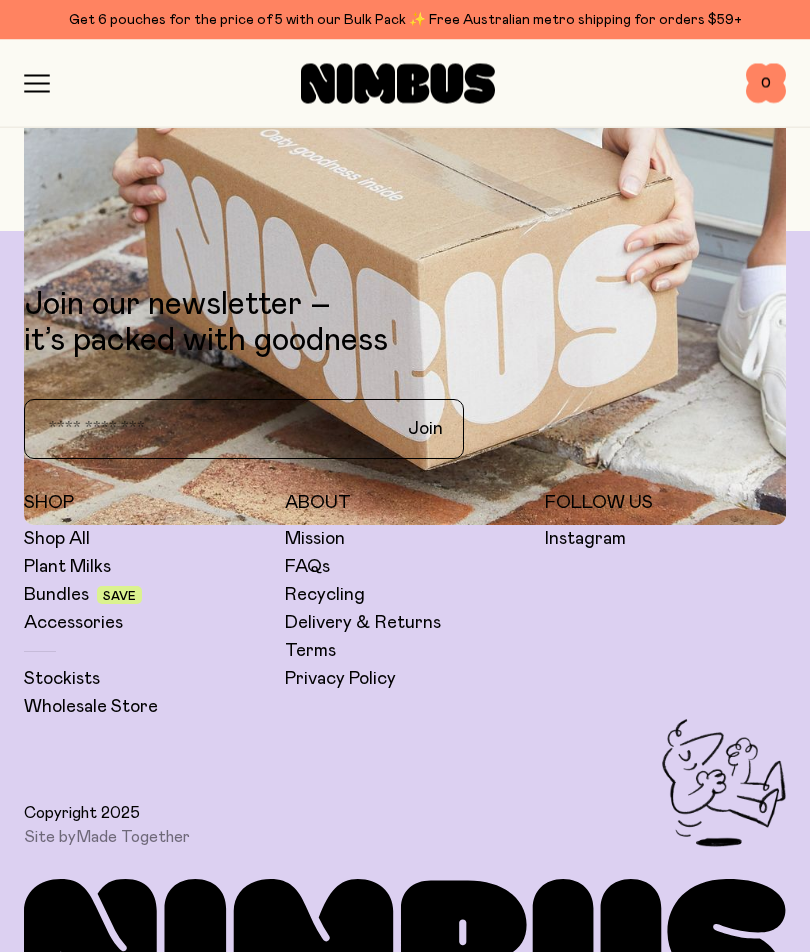 scroll, scrollTop: 762, scrollLeft: 0, axis: vertical 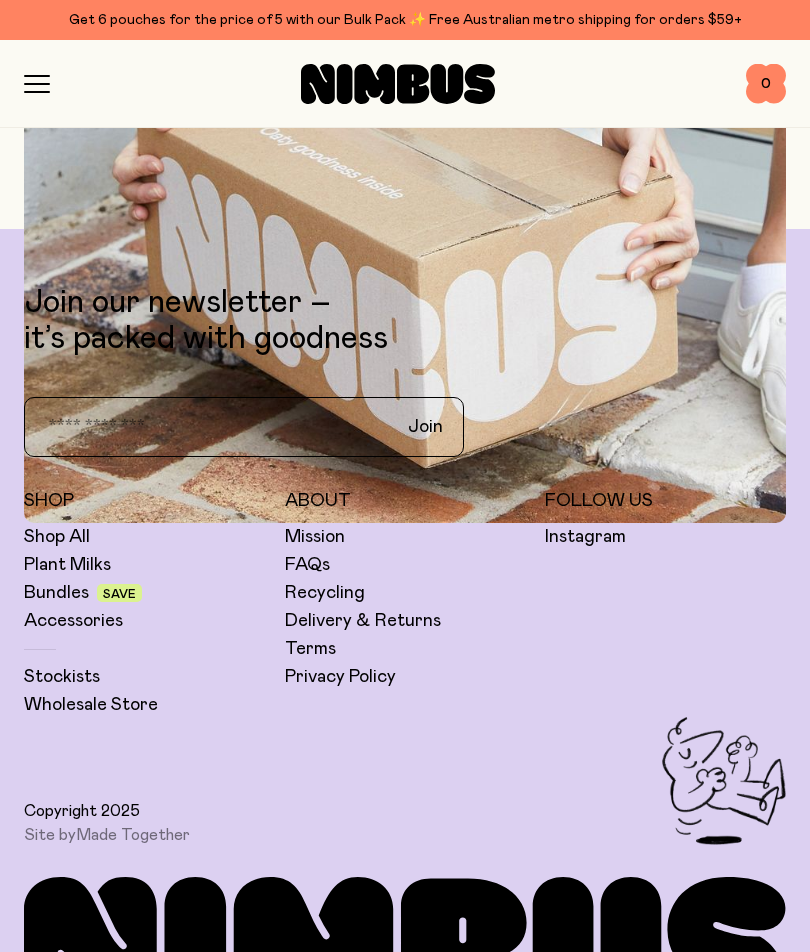 click on "Delivery & Returns" at bounding box center (363, 621) 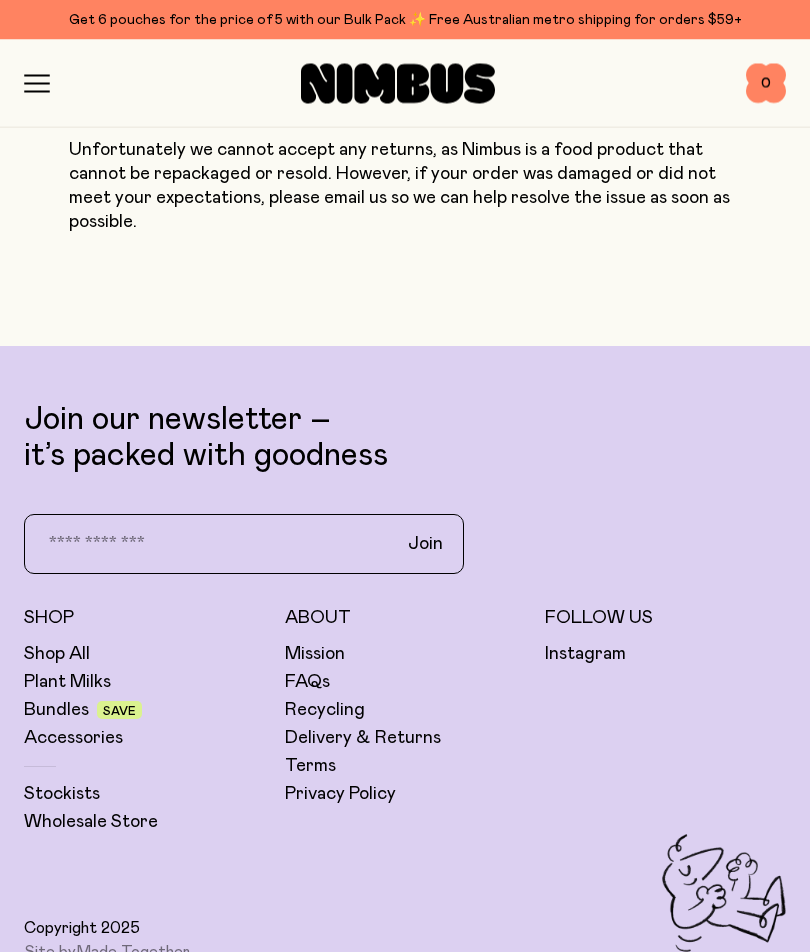 scroll, scrollTop: 2303, scrollLeft: 0, axis: vertical 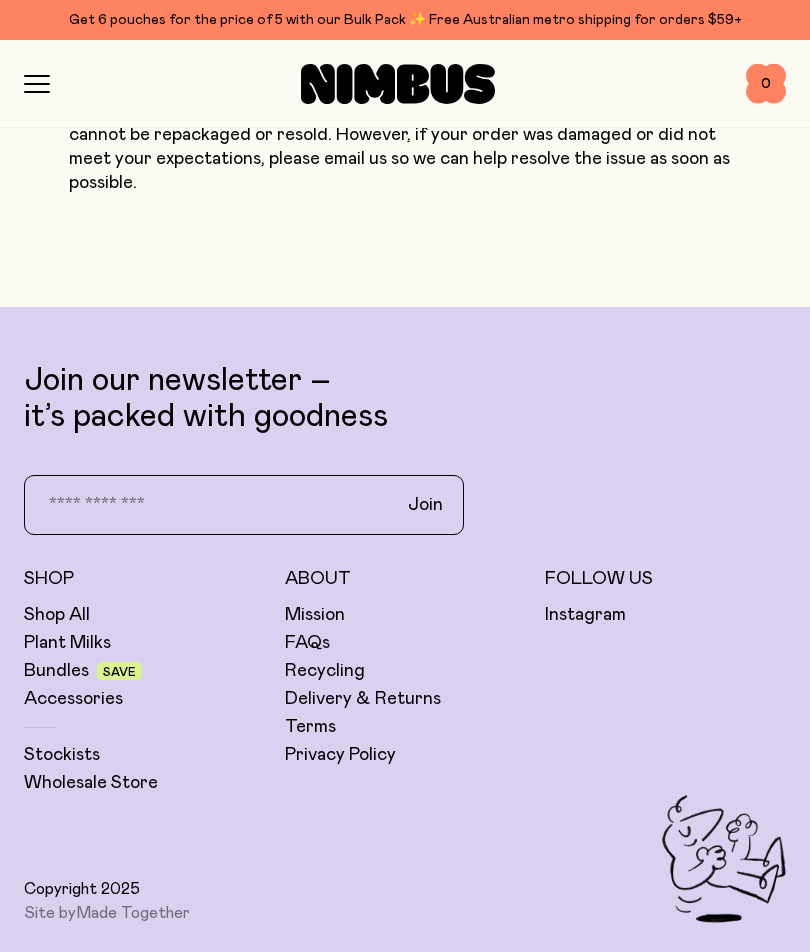 click on "Mission" at bounding box center [315, 615] 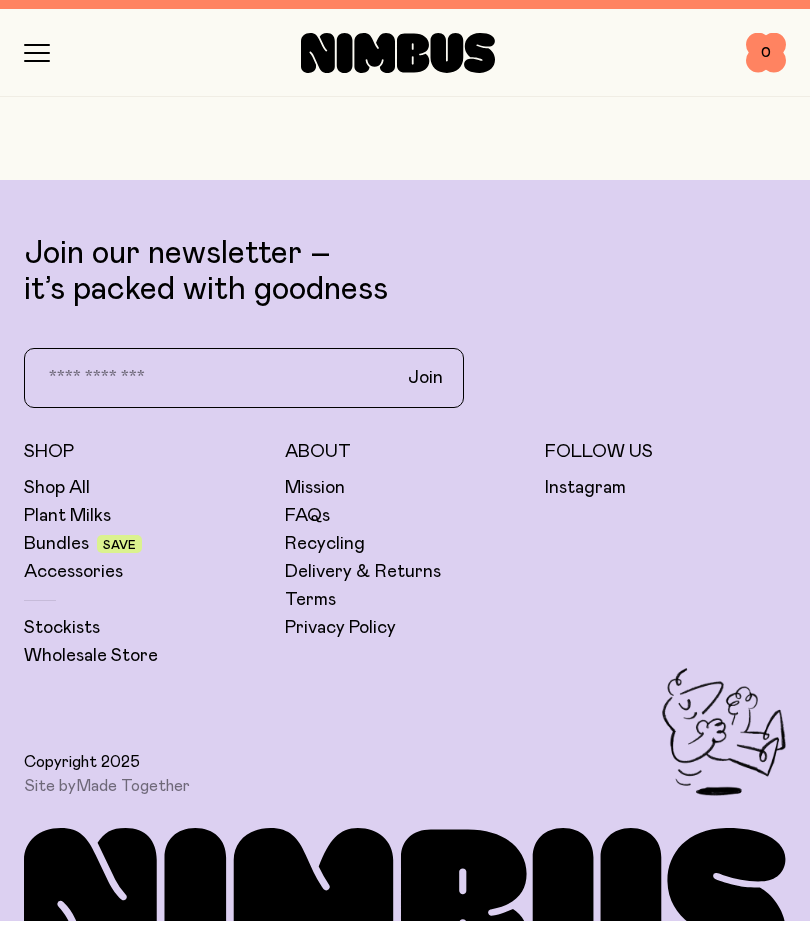 scroll, scrollTop: 5332, scrollLeft: 0, axis: vertical 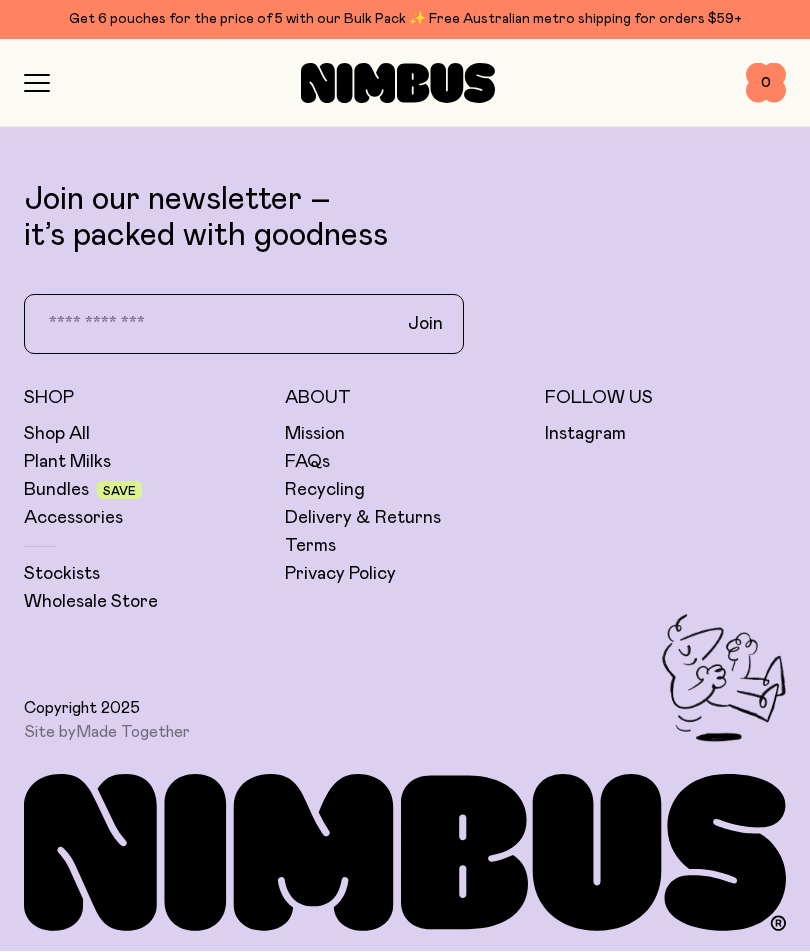click on "Terms" at bounding box center [310, 547] 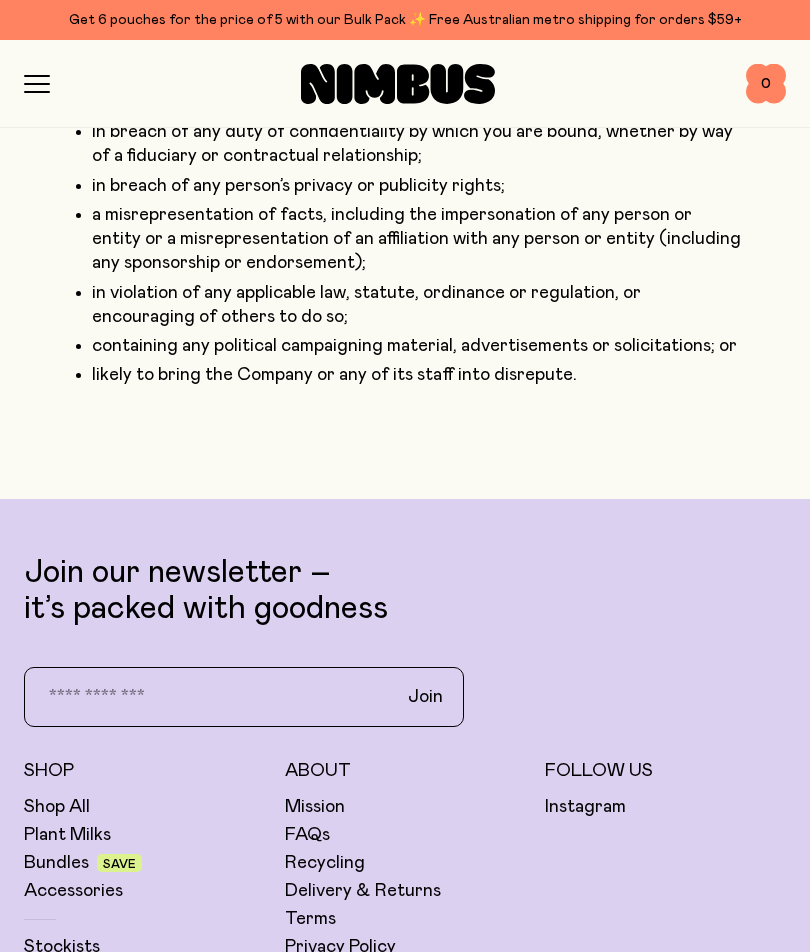 scroll, scrollTop: 16913, scrollLeft: 0, axis: vertical 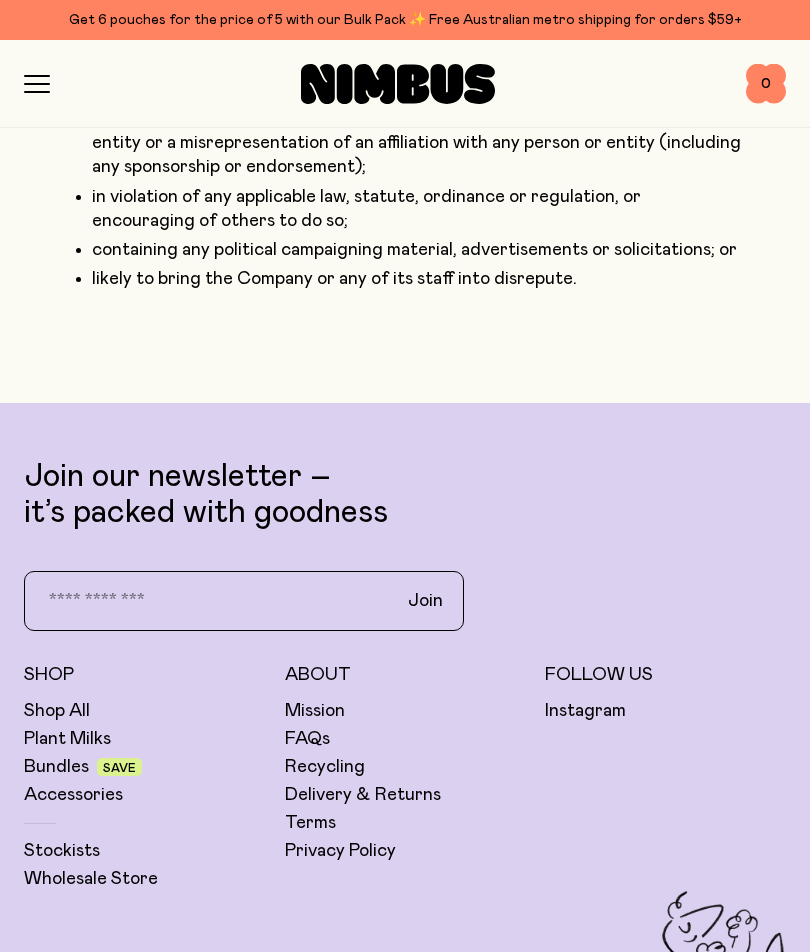 click on "Privacy Policy" at bounding box center (340, 851) 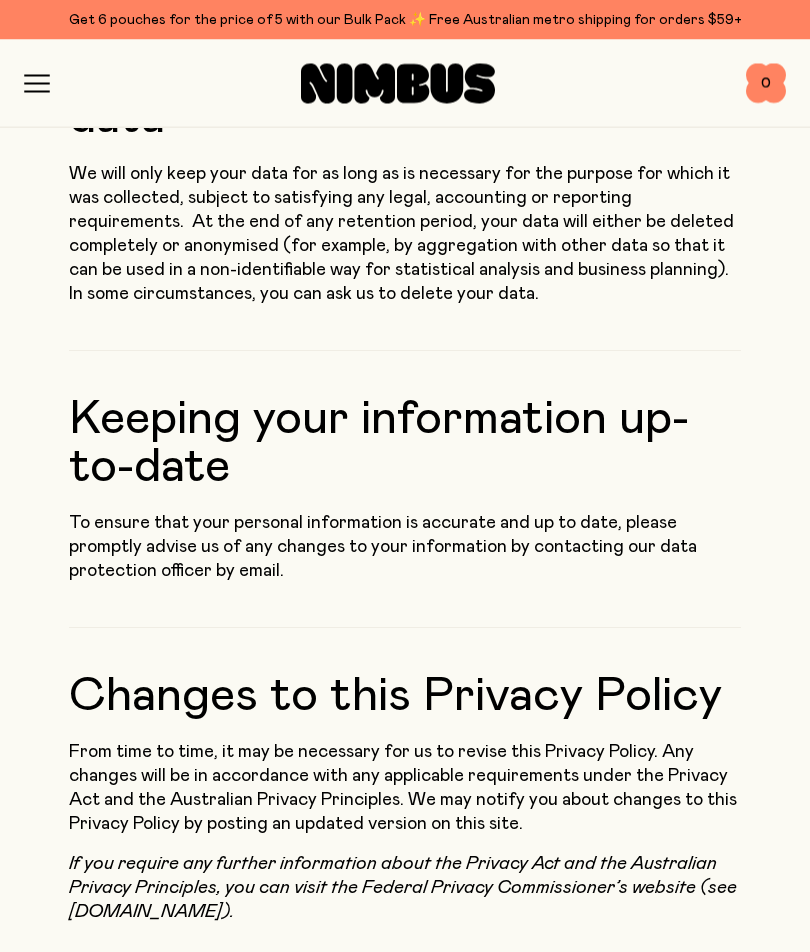 scroll, scrollTop: 10877, scrollLeft: 0, axis: vertical 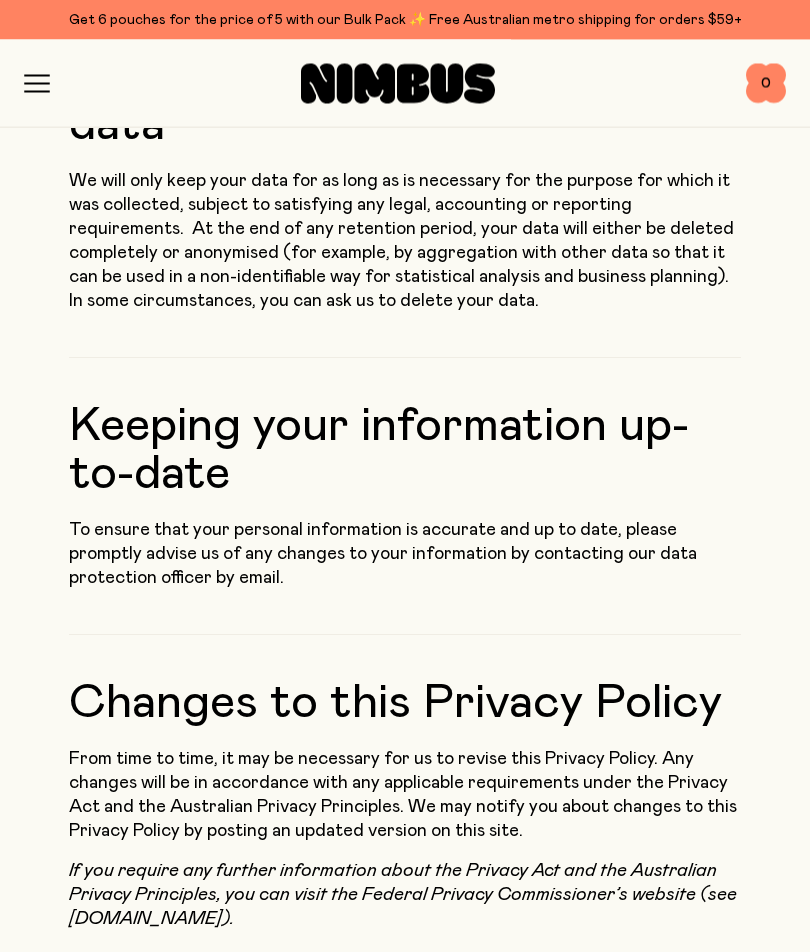 click 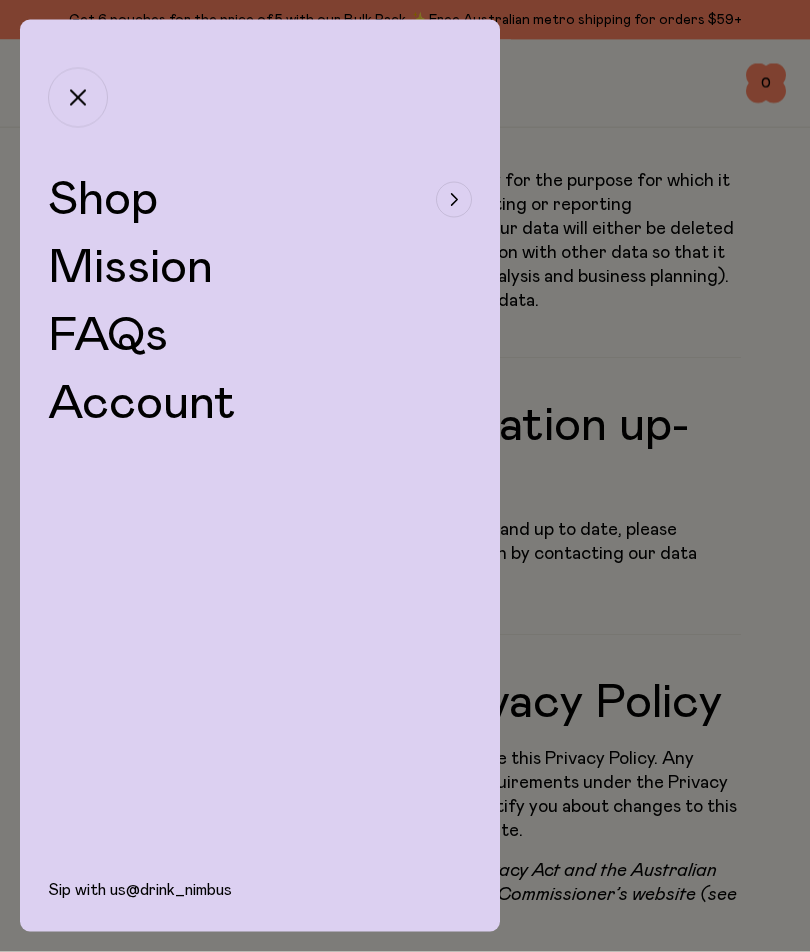 scroll, scrollTop: 10878, scrollLeft: 0, axis: vertical 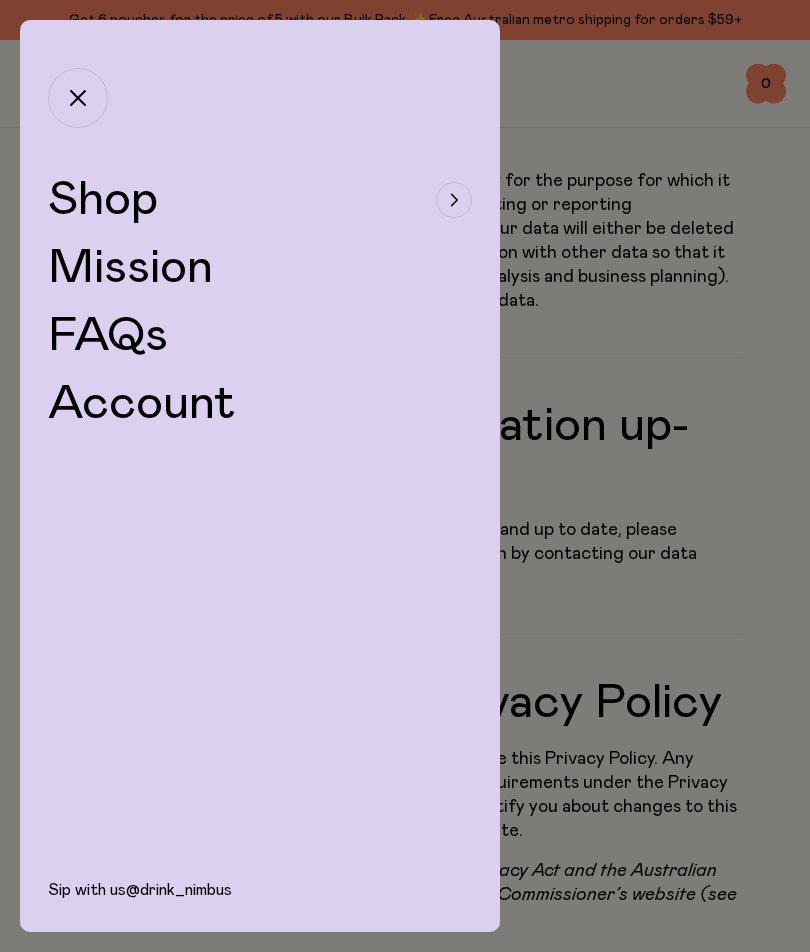 click on "Shop" at bounding box center [103, 200] 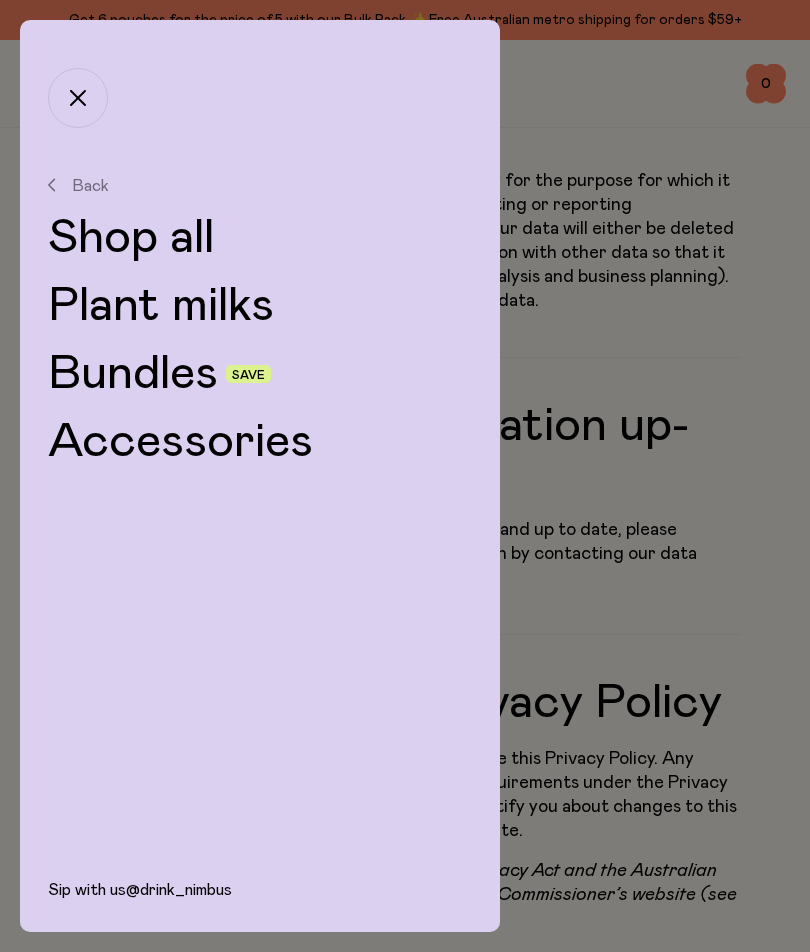 click on "Accessories" at bounding box center [260, 442] 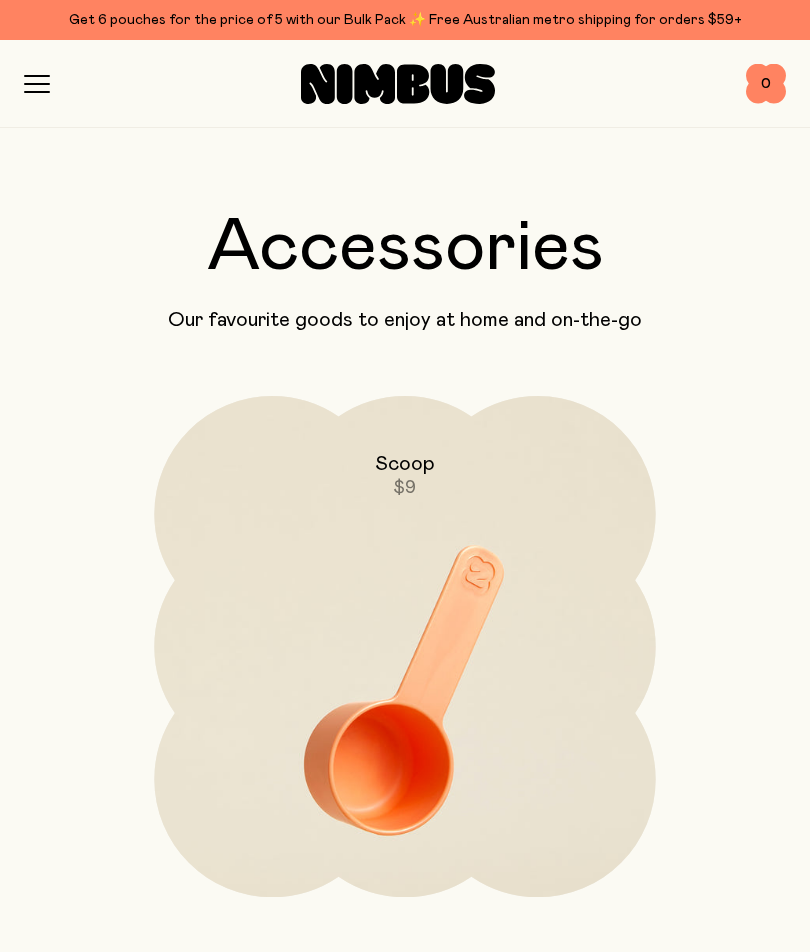 scroll, scrollTop: 0, scrollLeft: 0, axis: both 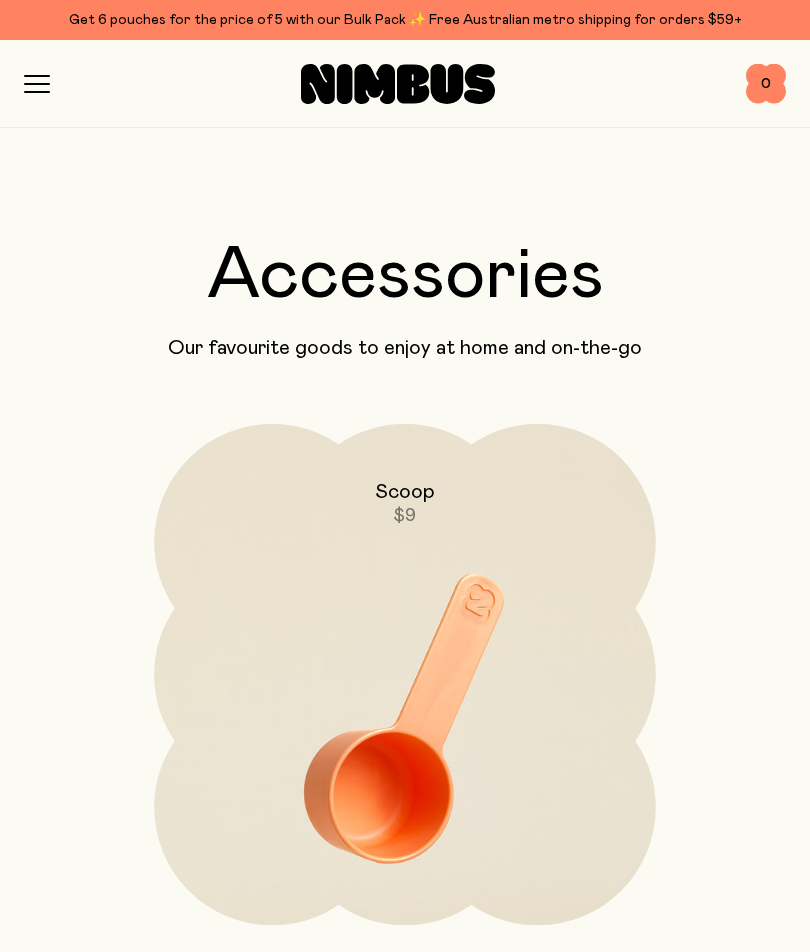 click on "0" at bounding box center (766, 84) 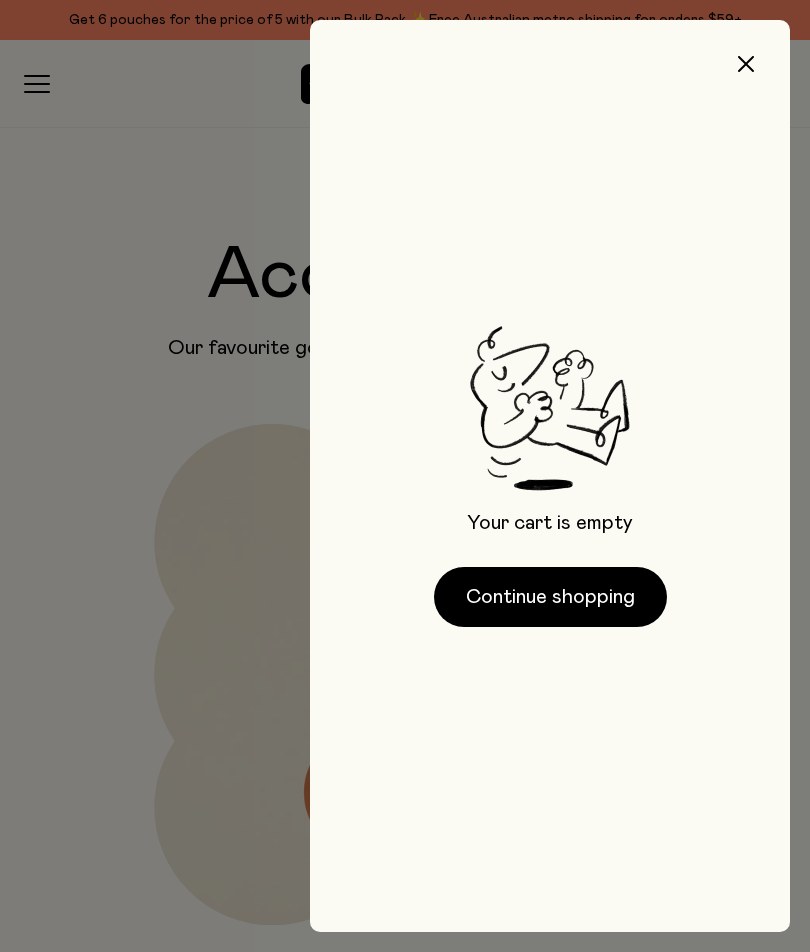click at bounding box center [405, 476] 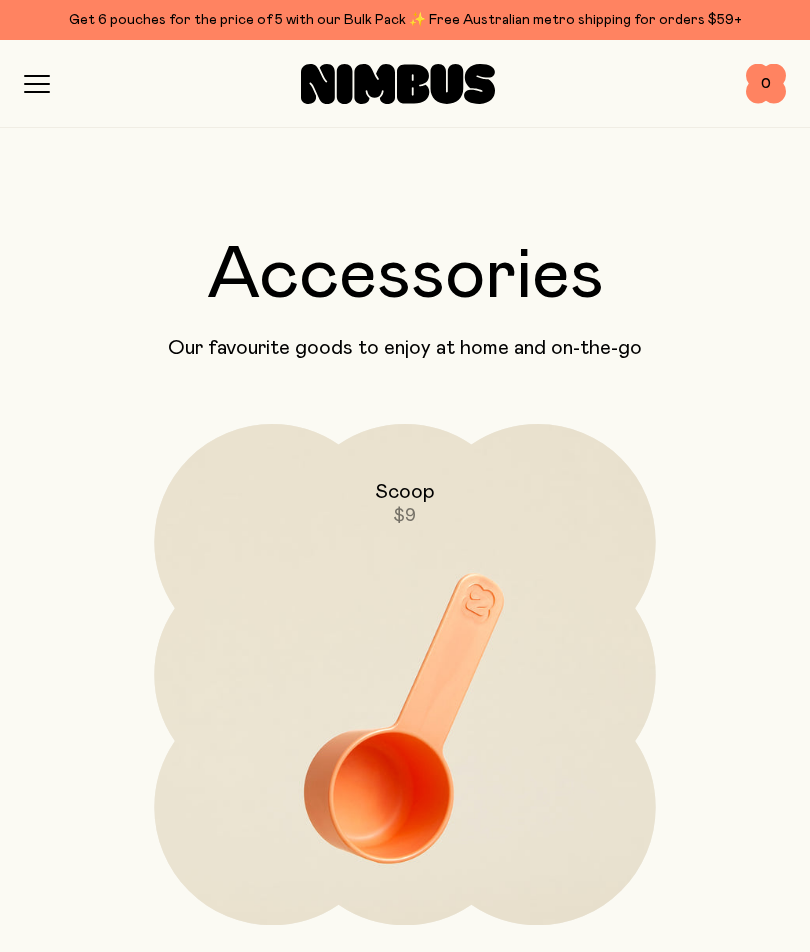click 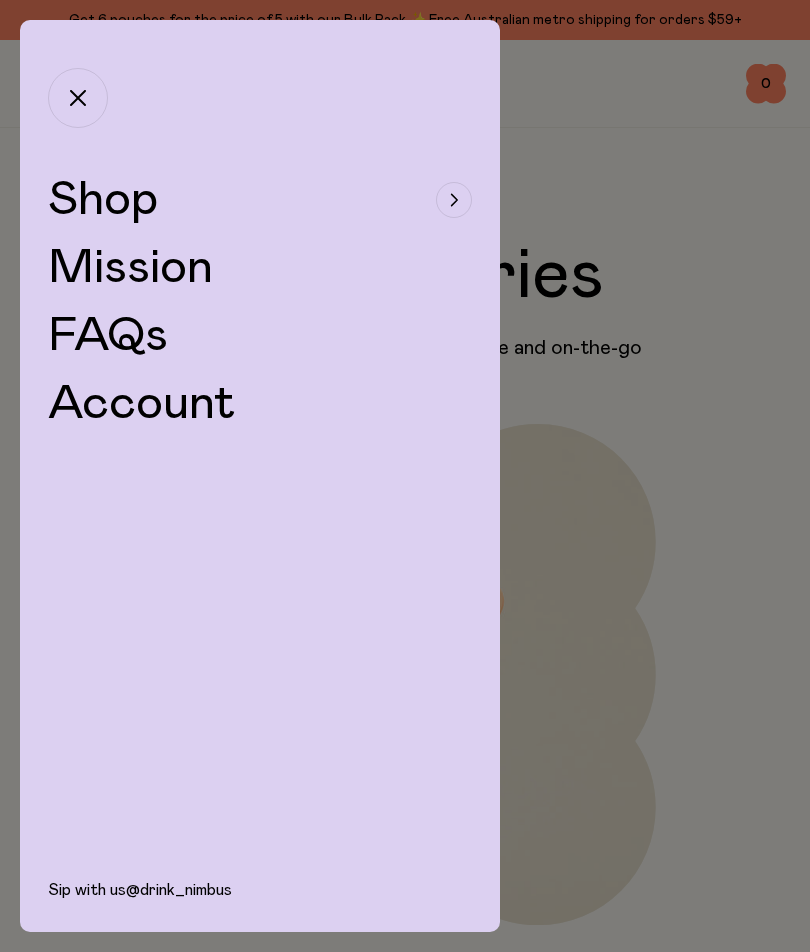 click on "Shop" at bounding box center [103, 200] 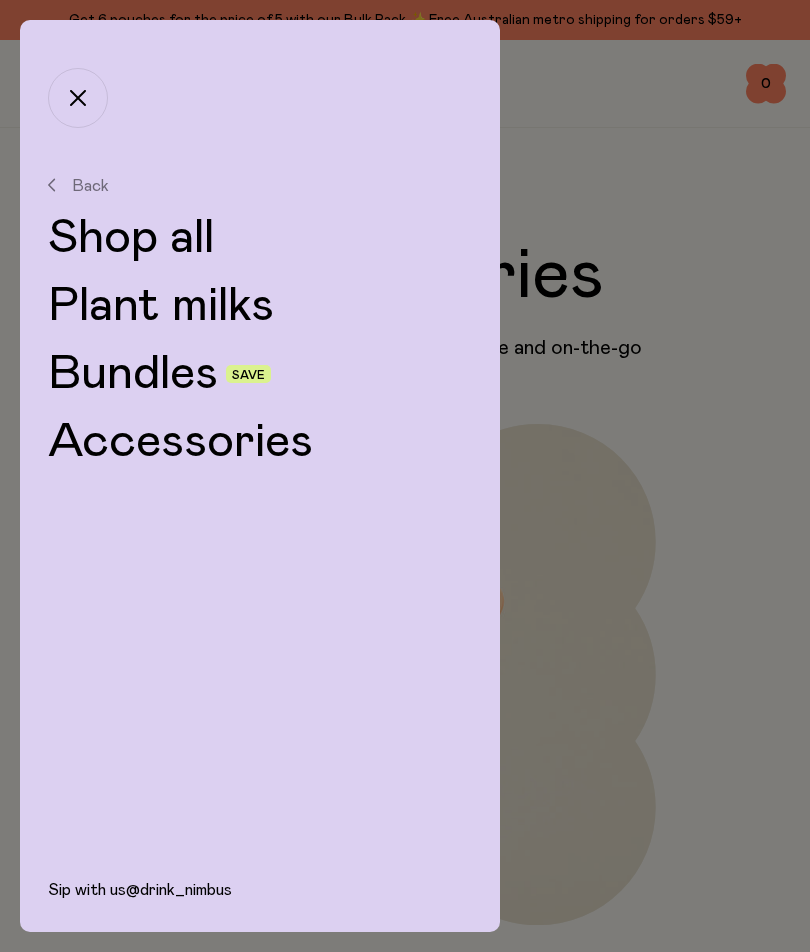 click on "Shop all" at bounding box center (260, 238) 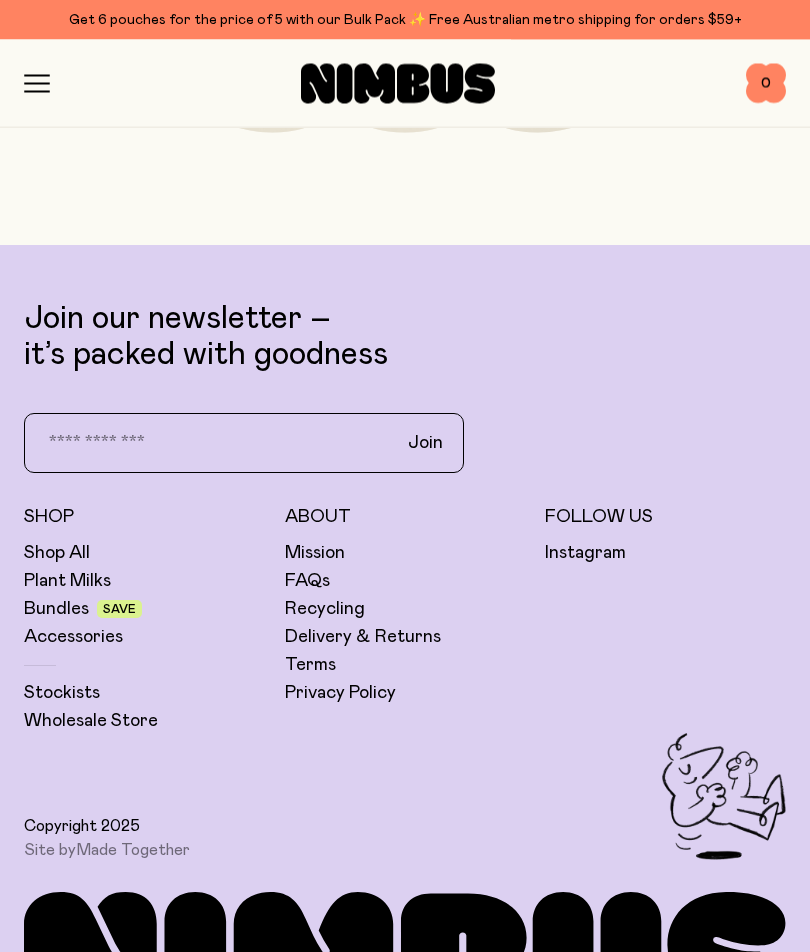 scroll, scrollTop: 8551, scrollLeft: 0, axis: vertical 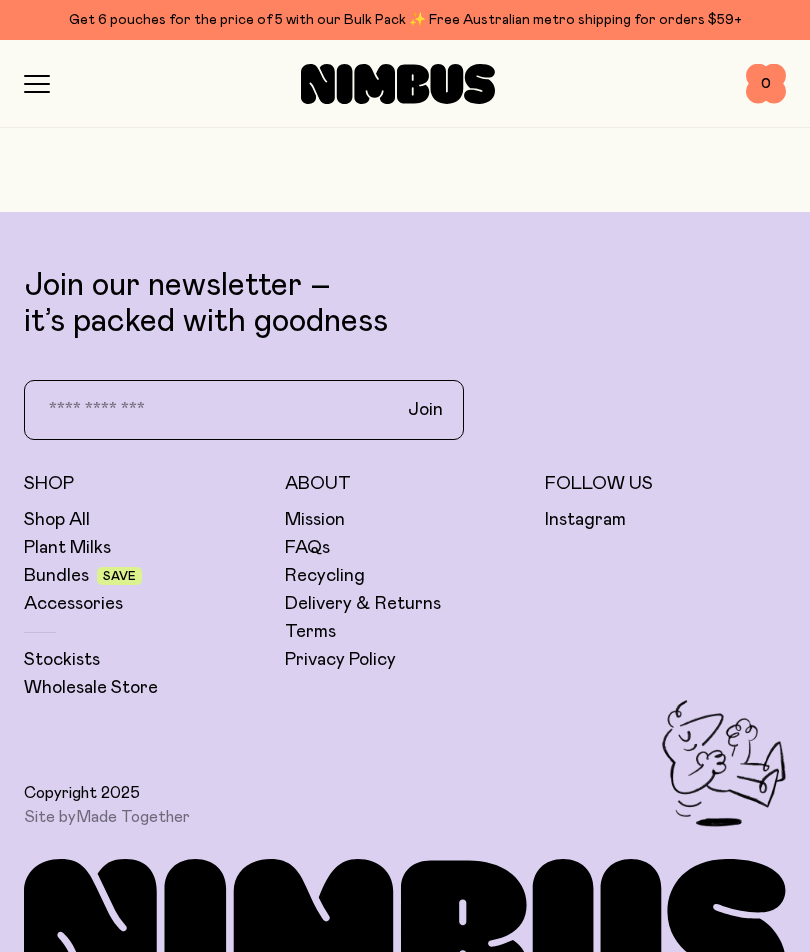 click on "Stockists" at bounding box center [62, 660] 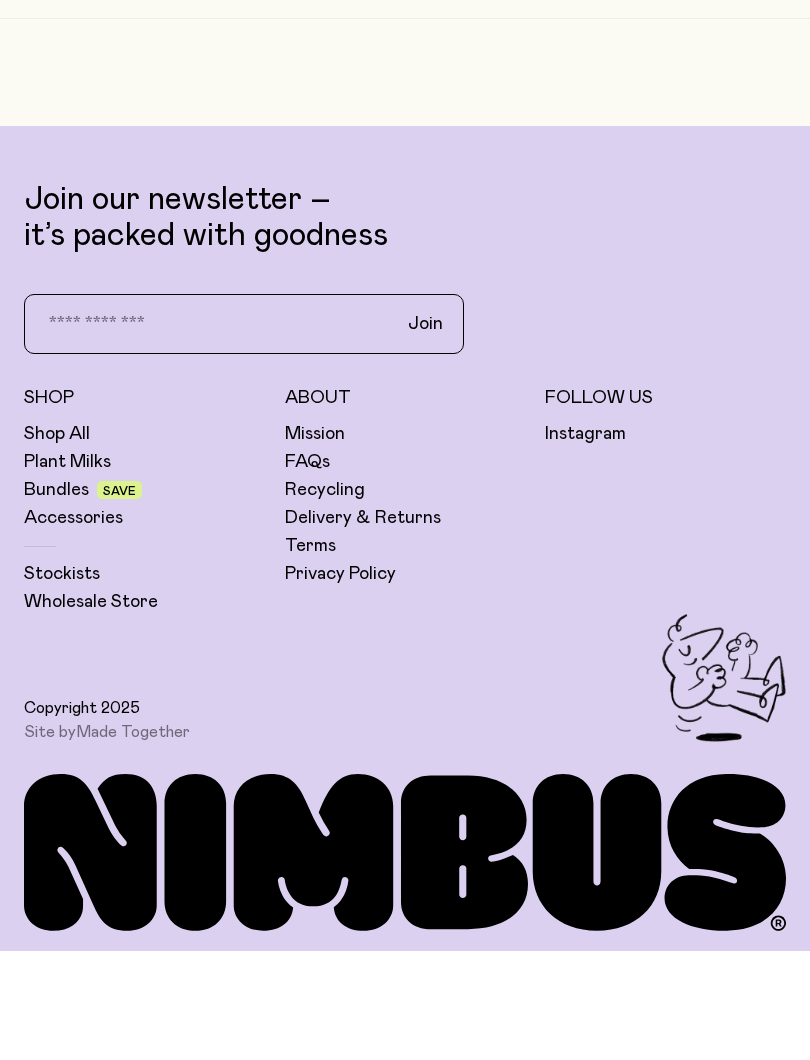 scroll, scrollTop: 5225, scrollLeft: 0, axis: vertical 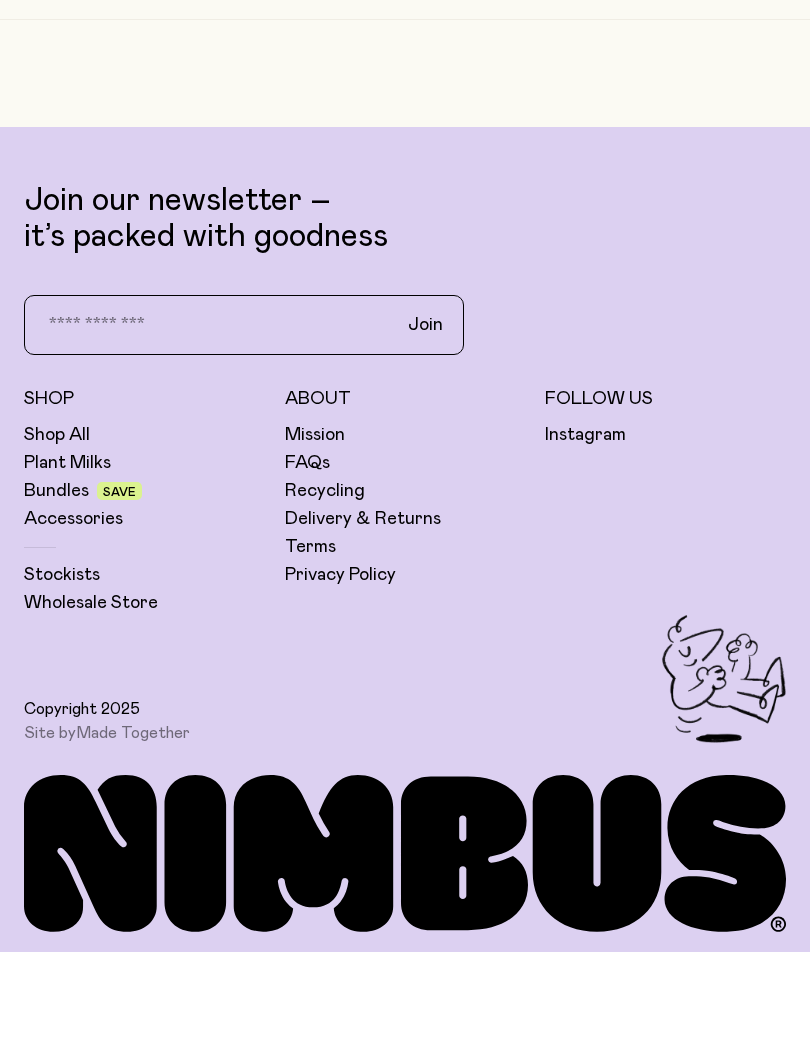 click 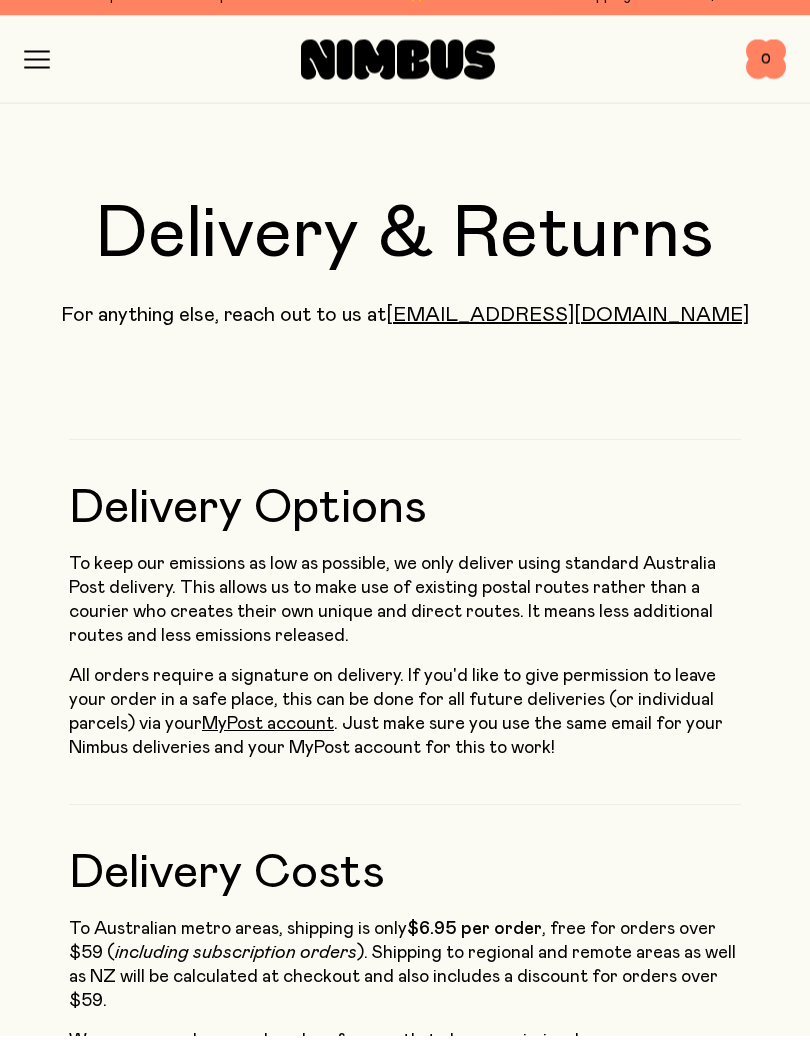 scroll, scrollTop: 17, scrollLeft: 0, axis: vertical 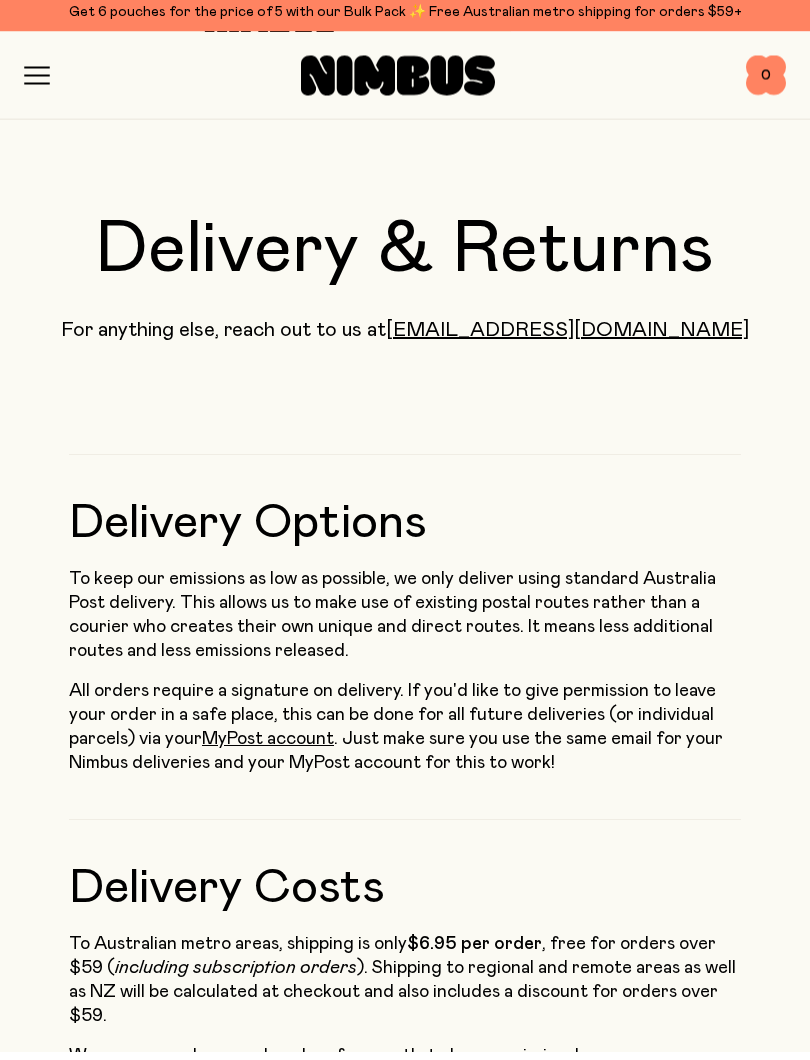 click on "[EMAIL_ADDRESS][DOMAIN_NAME]" at bounding box center [567, 339] 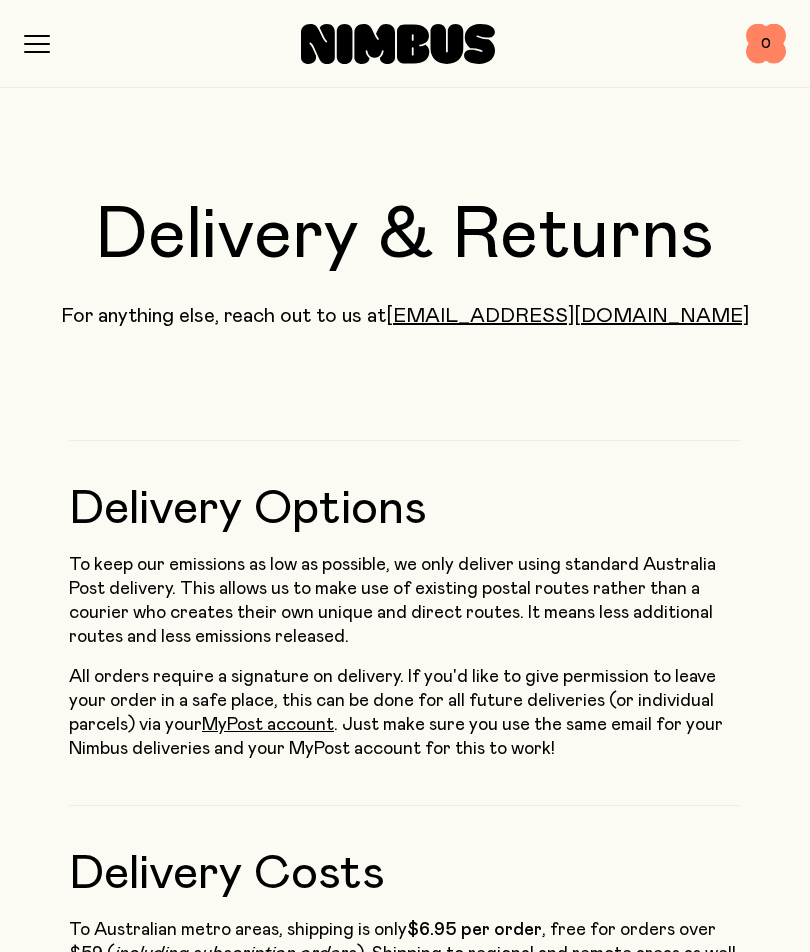scroll, scrollTop: 0, scrollLeft: 0, axis: both 